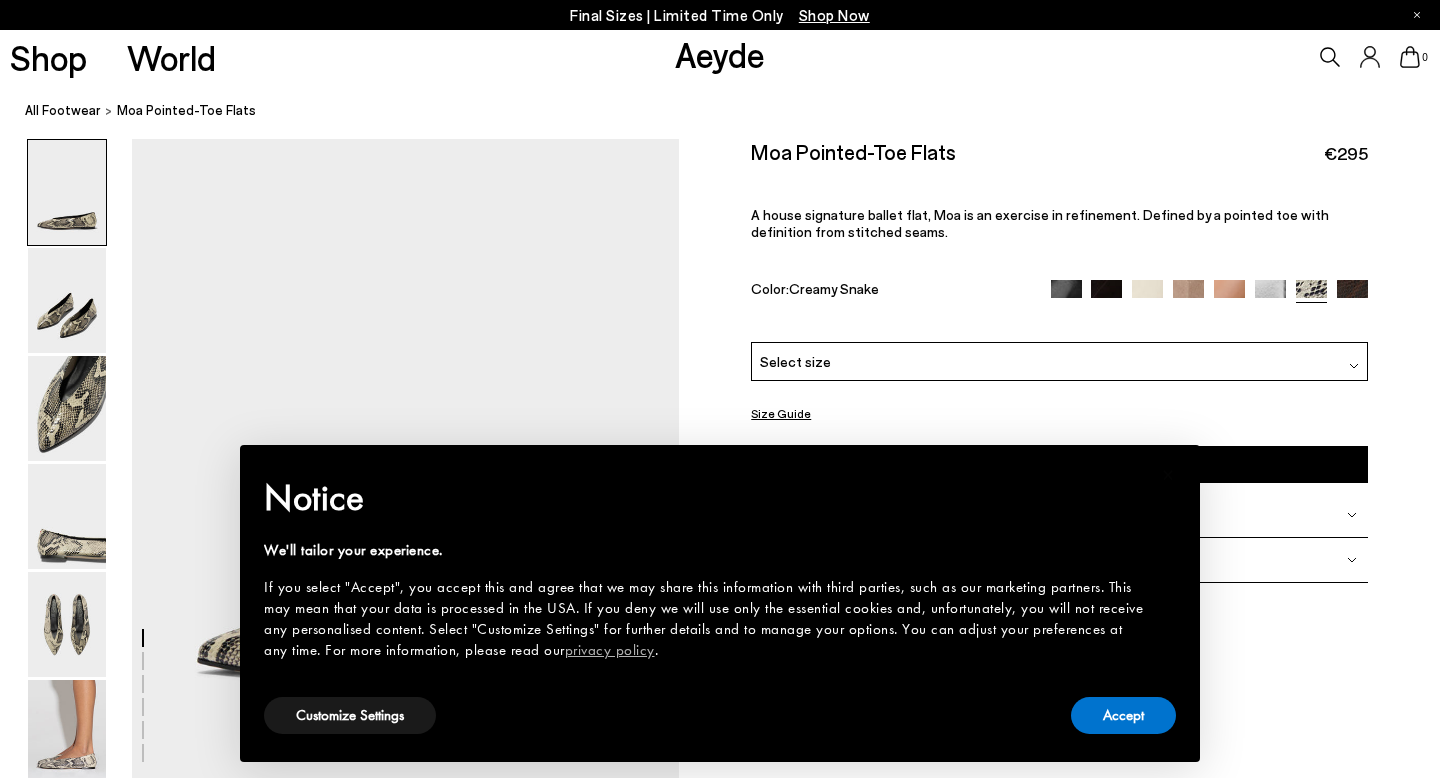 scroll, scrollTop: 0, scrollLeft: 0, axis: both 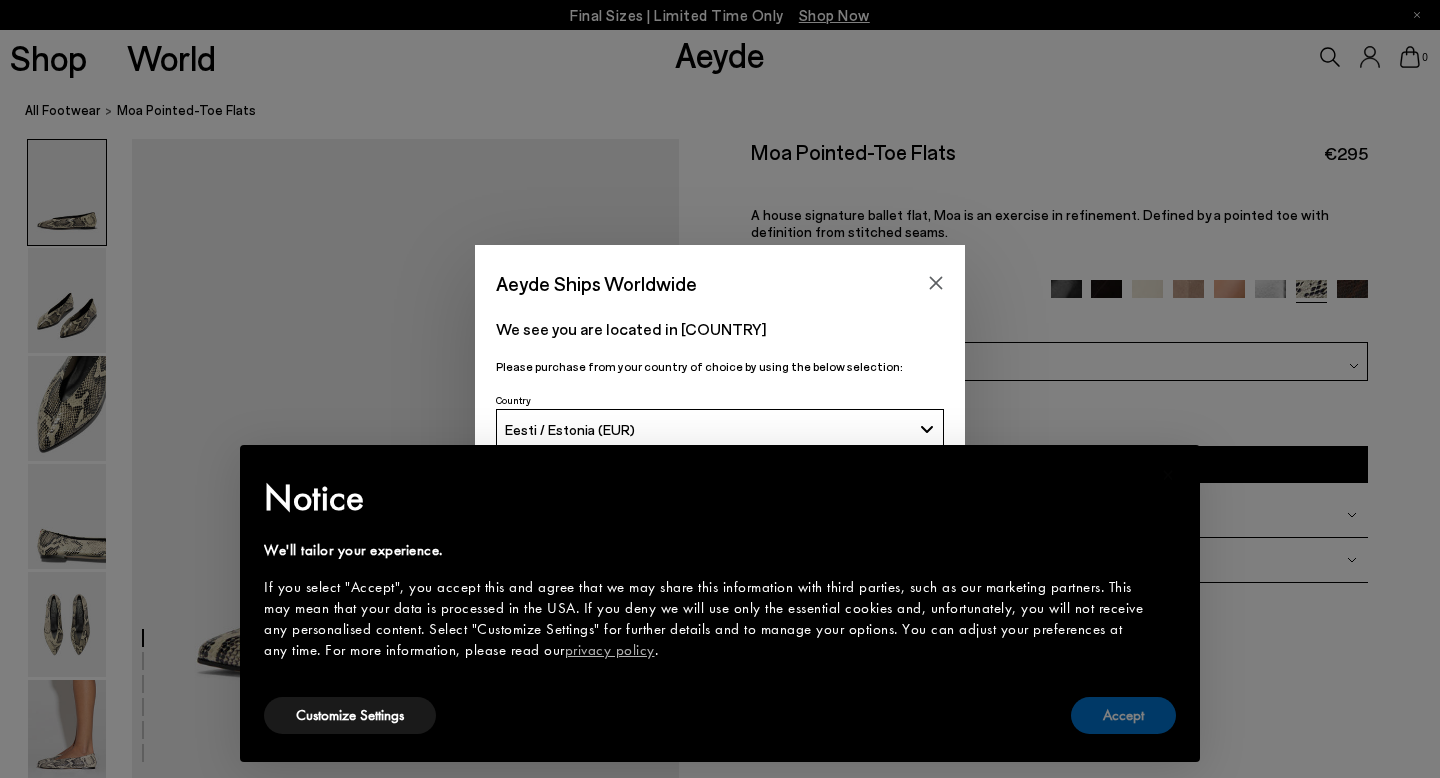 click on "Accept" at bounding box center (1123, 715) 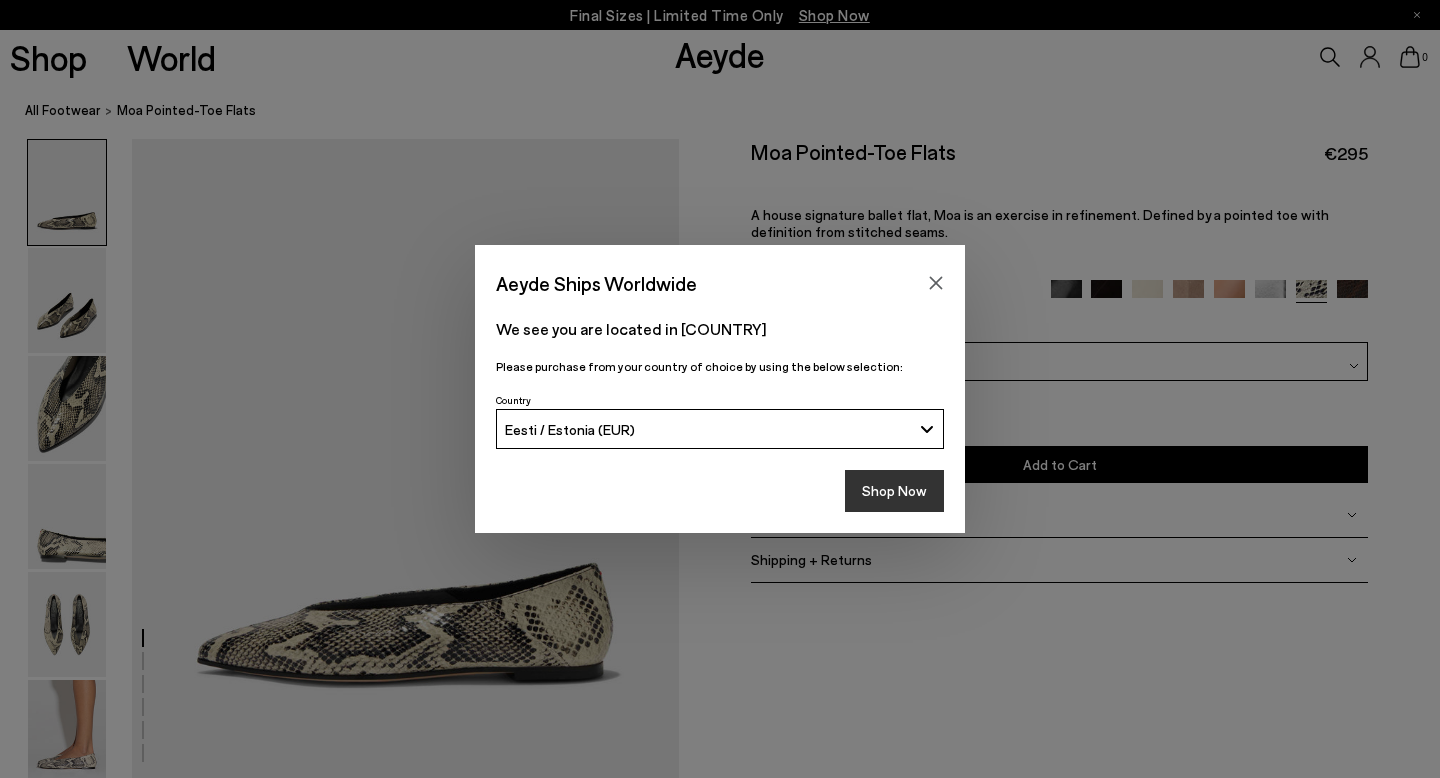 click on "Shop Now" at bounding box center [894, 491] 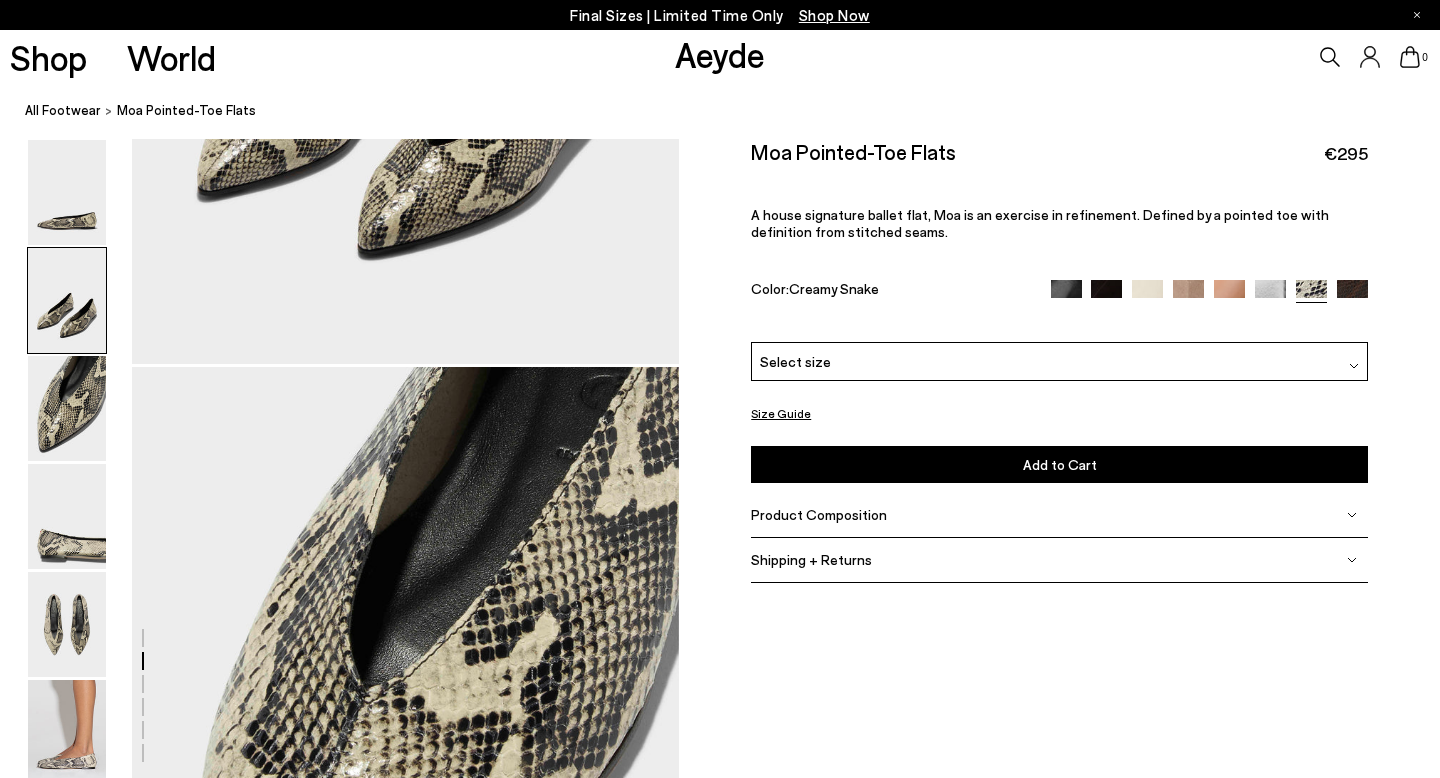 scroll, scrollTop: 1452, scrollLeft: 0, axis: vertical 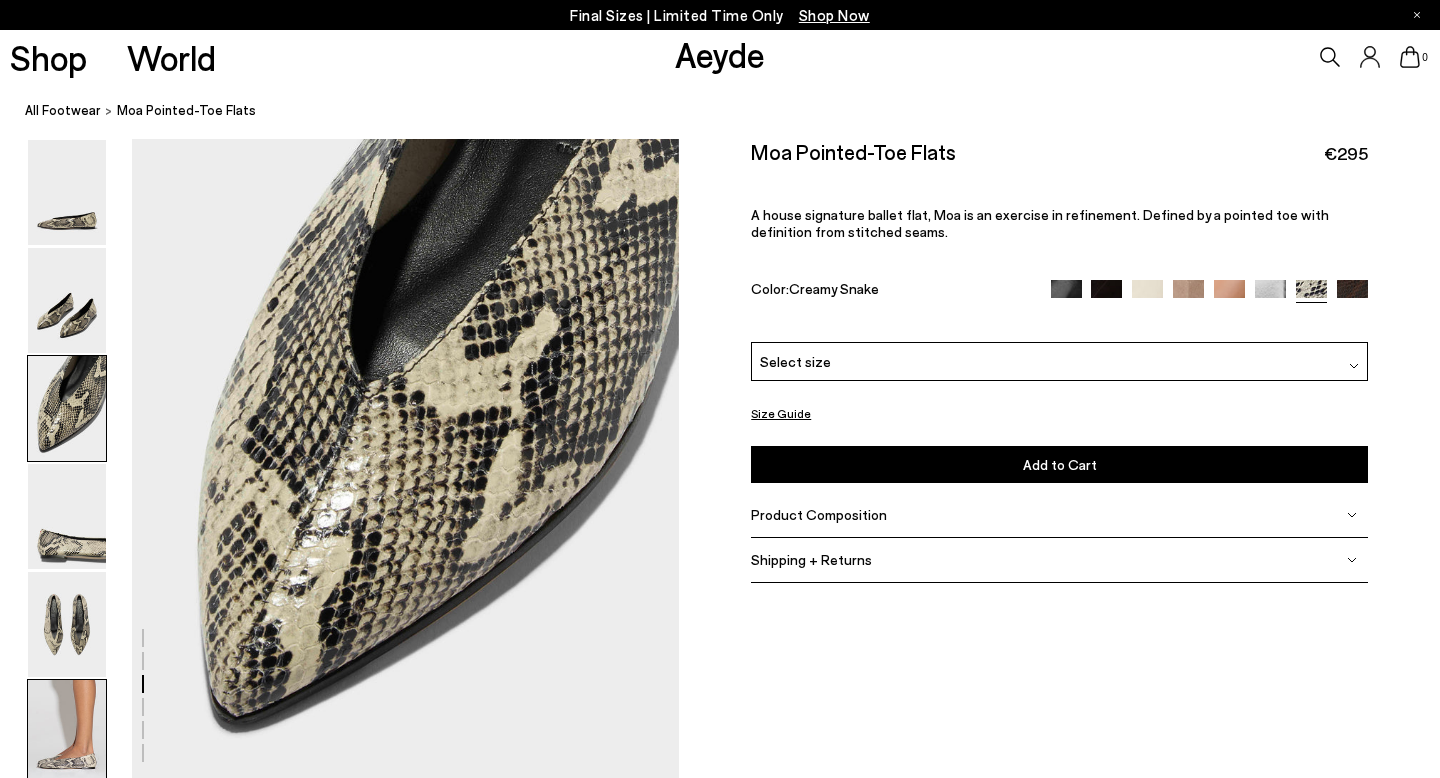 click at bounding box center (67, 732) 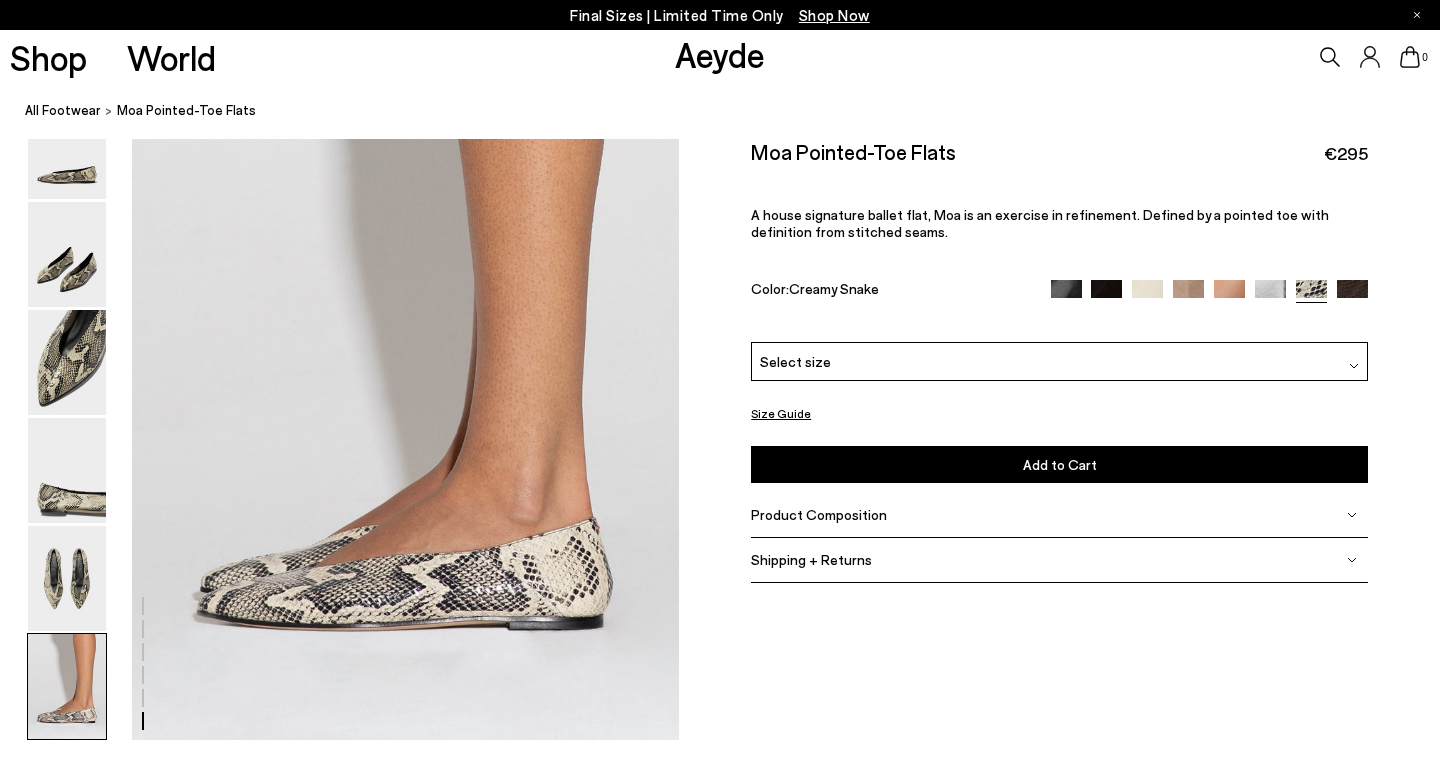 scroll, scrollTop: 3711, scrollLeft: 0, axis: vertical 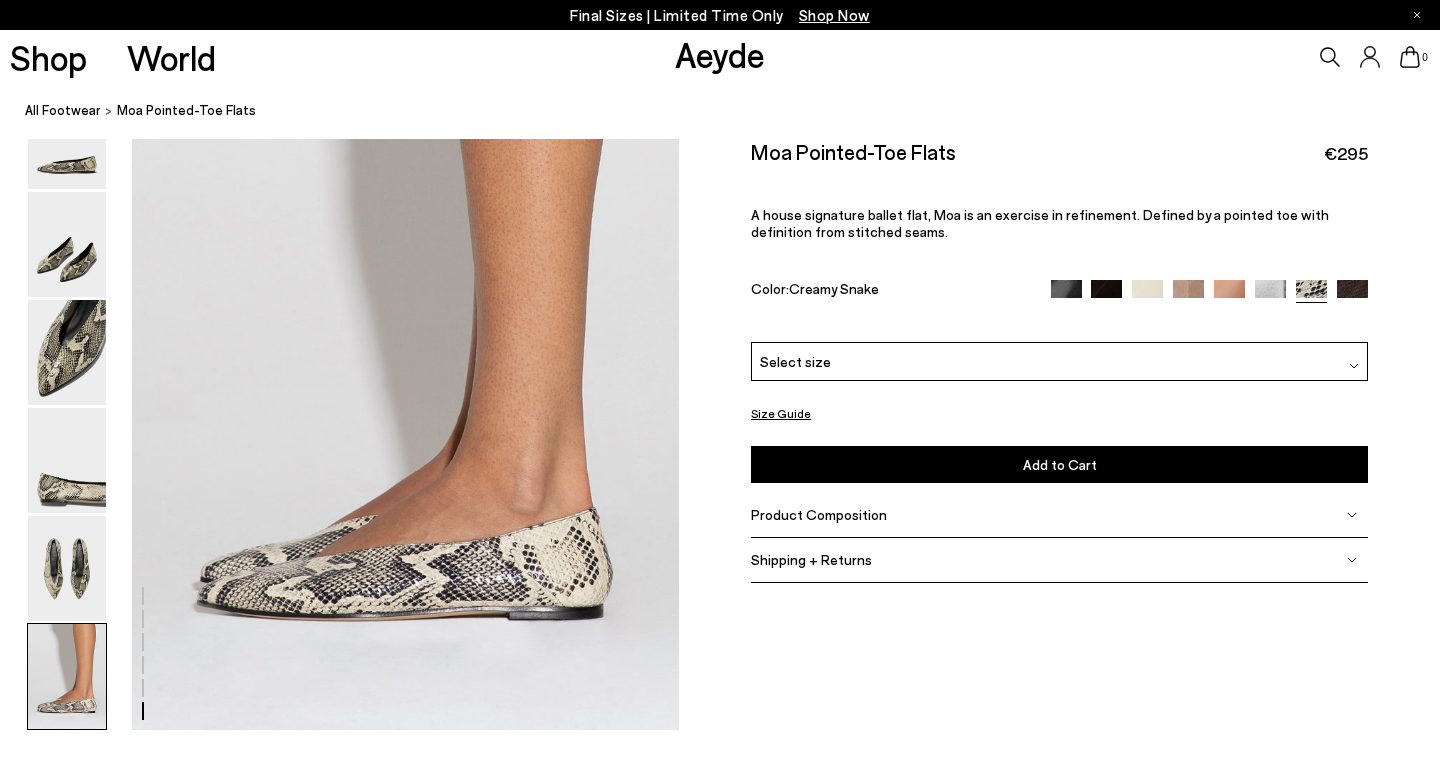 click at bounding box center [1066, 294] 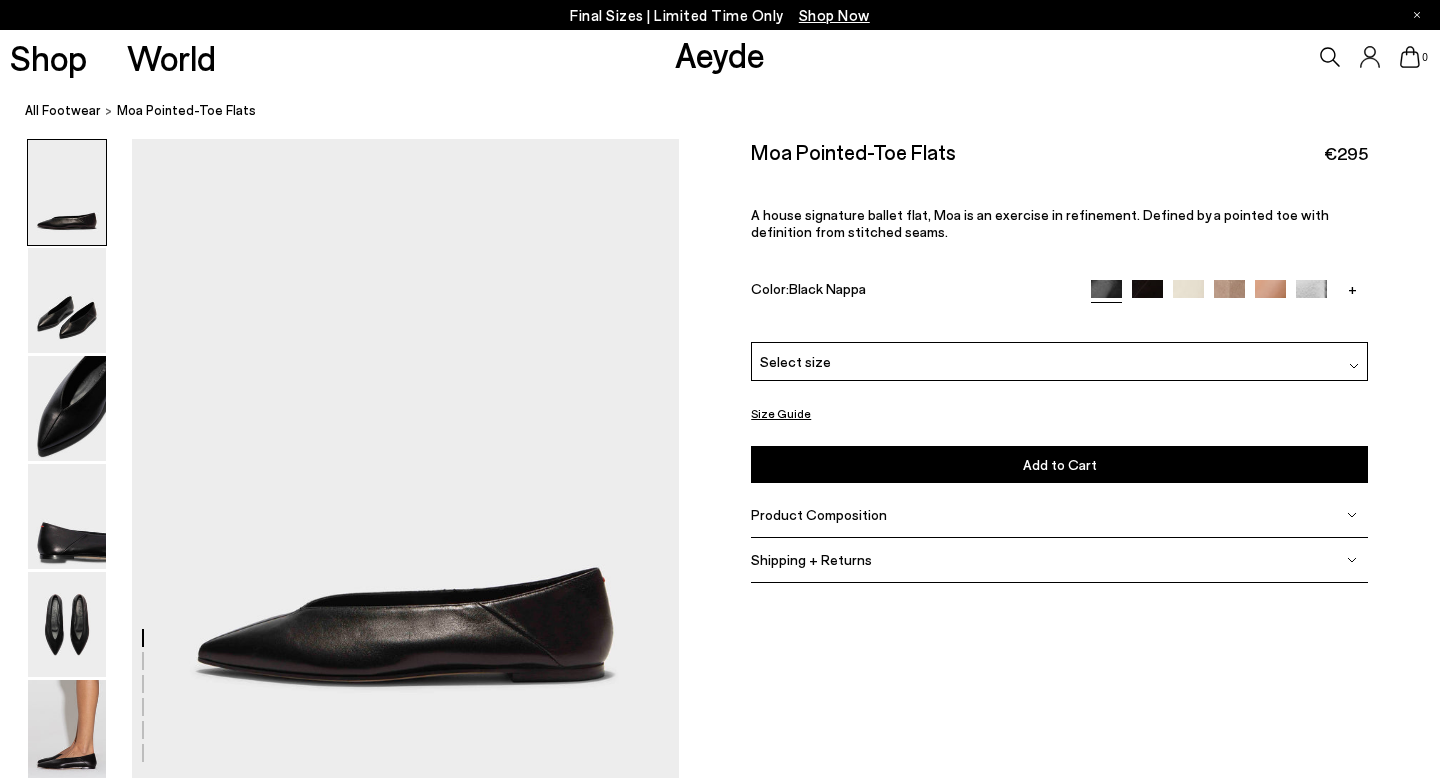 scroll, scrollTop: 0, scrollLeft: 0, axis: both 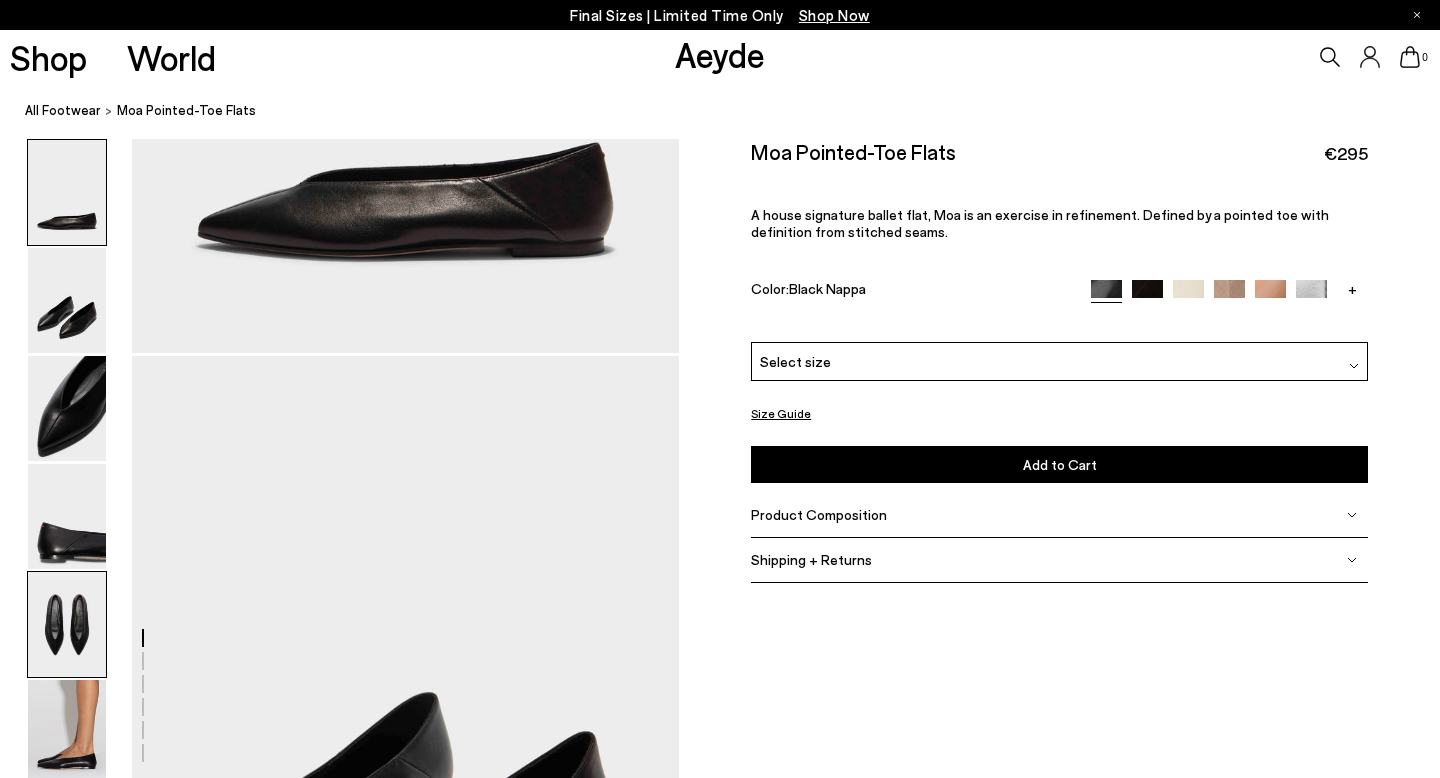 click at bounding box center (67, 624) 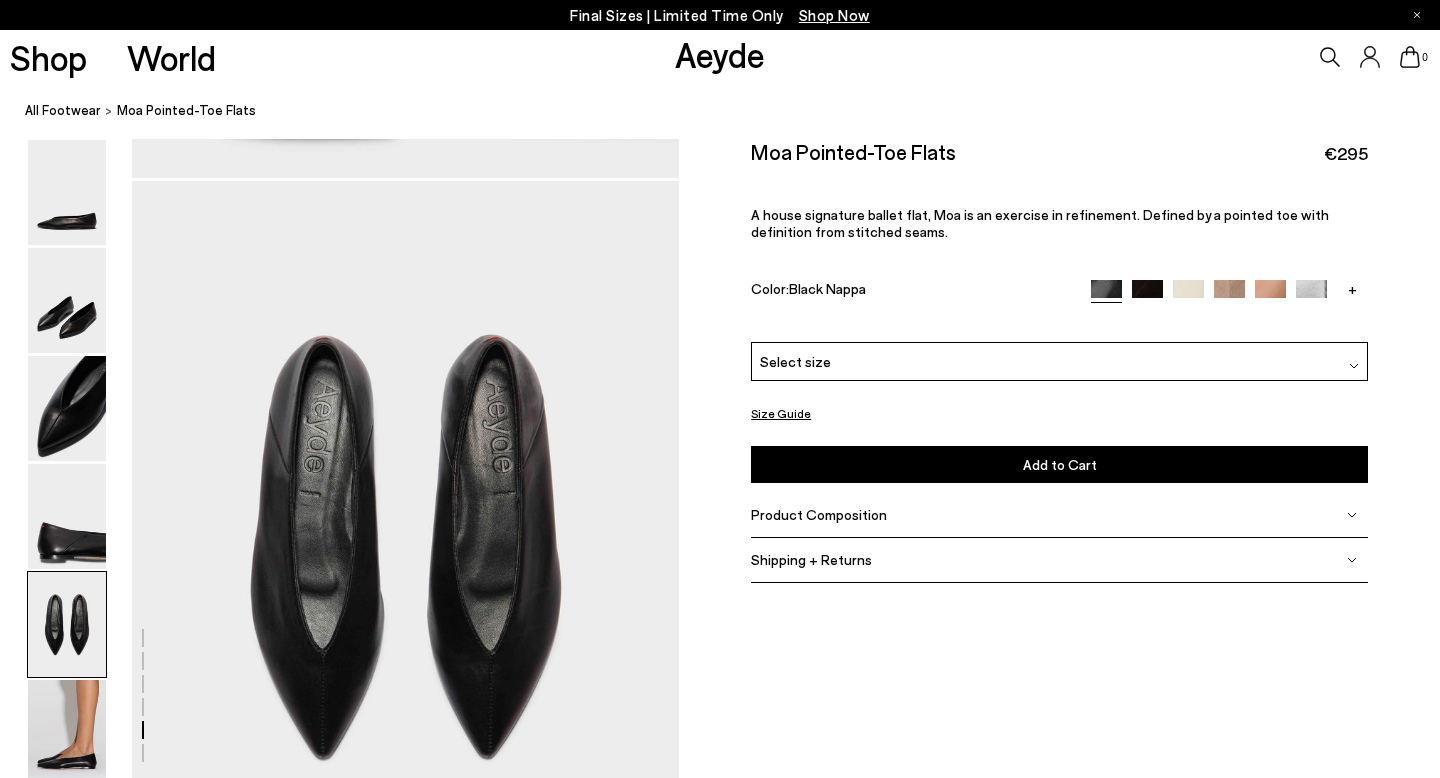 scroll, scrollTop: 2842, scrollLeft: 0, axis: vertical 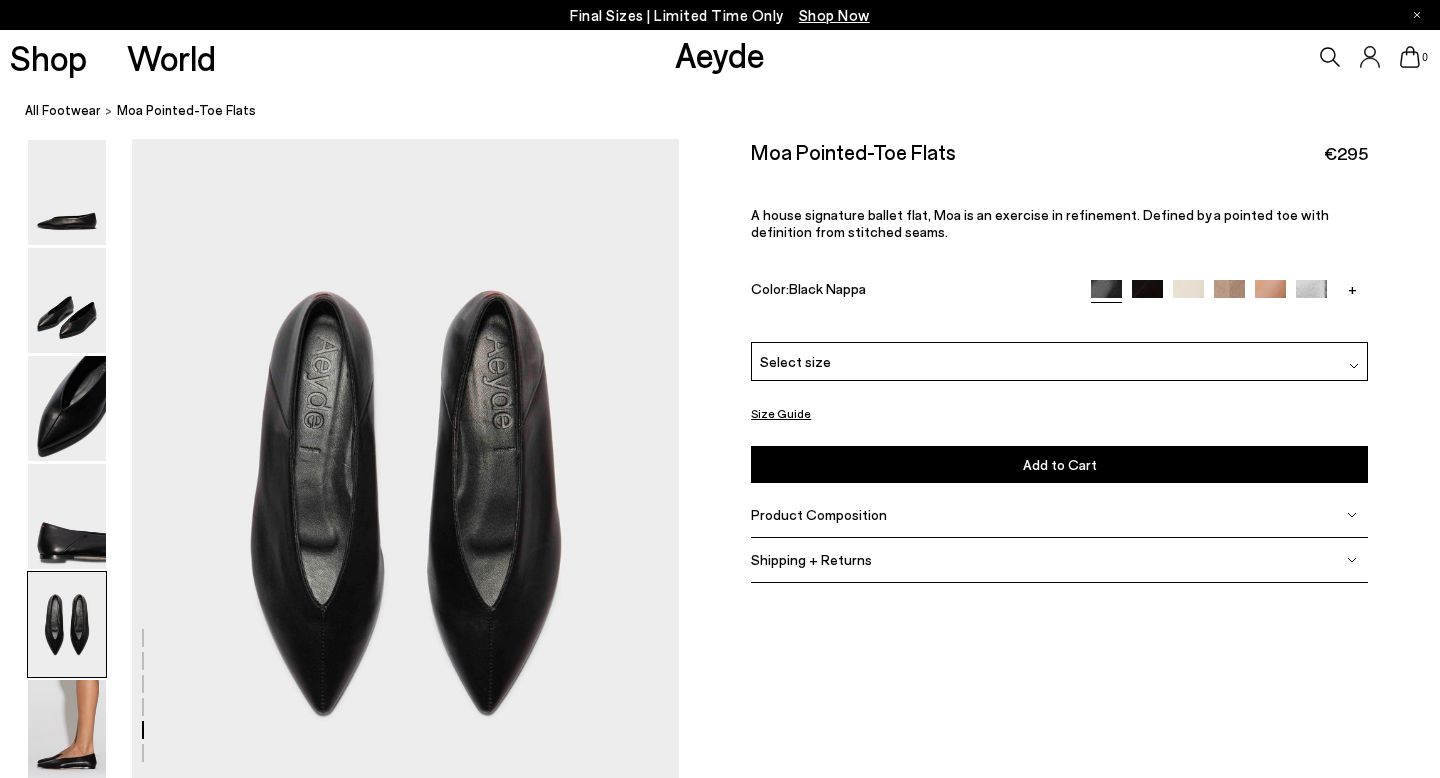 click at bounding box center (1147, 294) 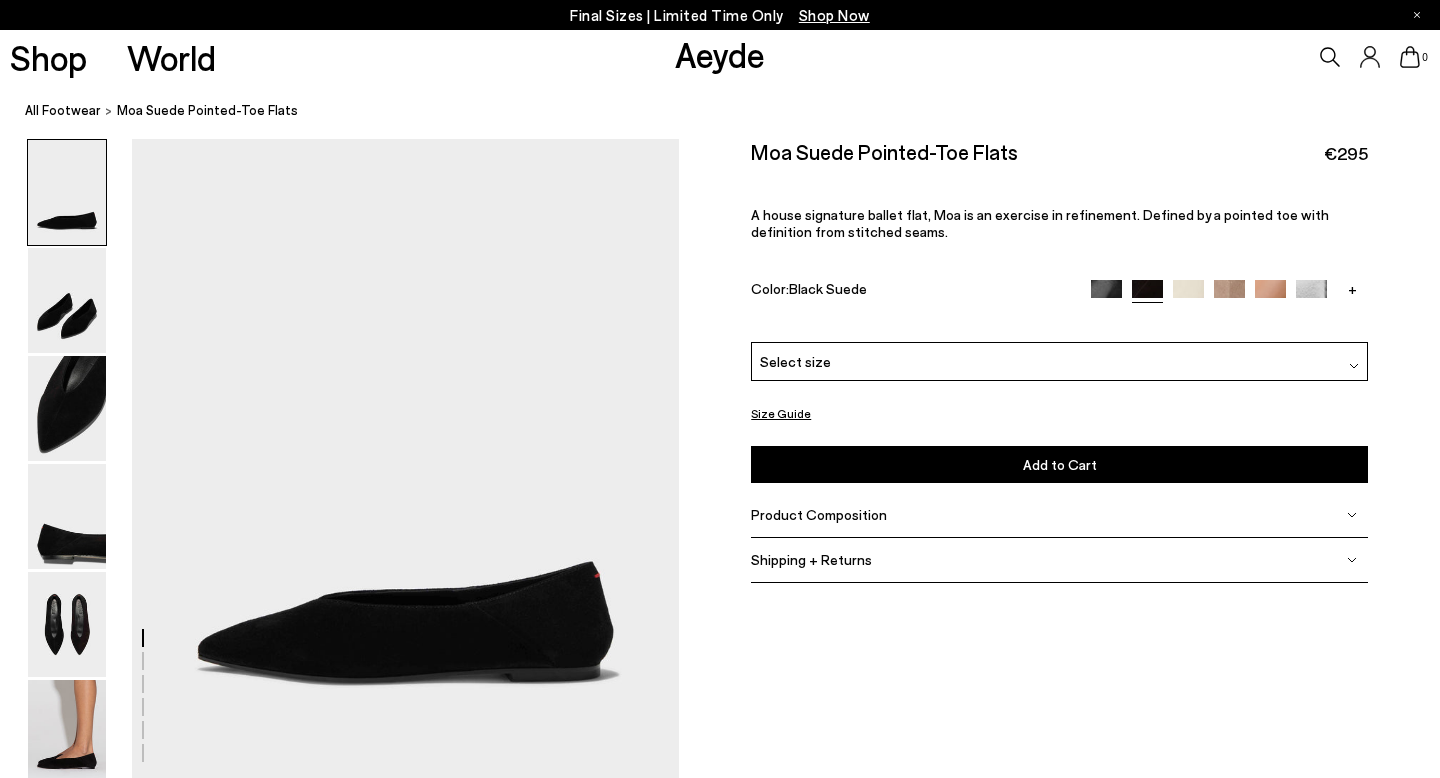 scroll, scrollTop: 0, scrollLeft: 0, axis: both 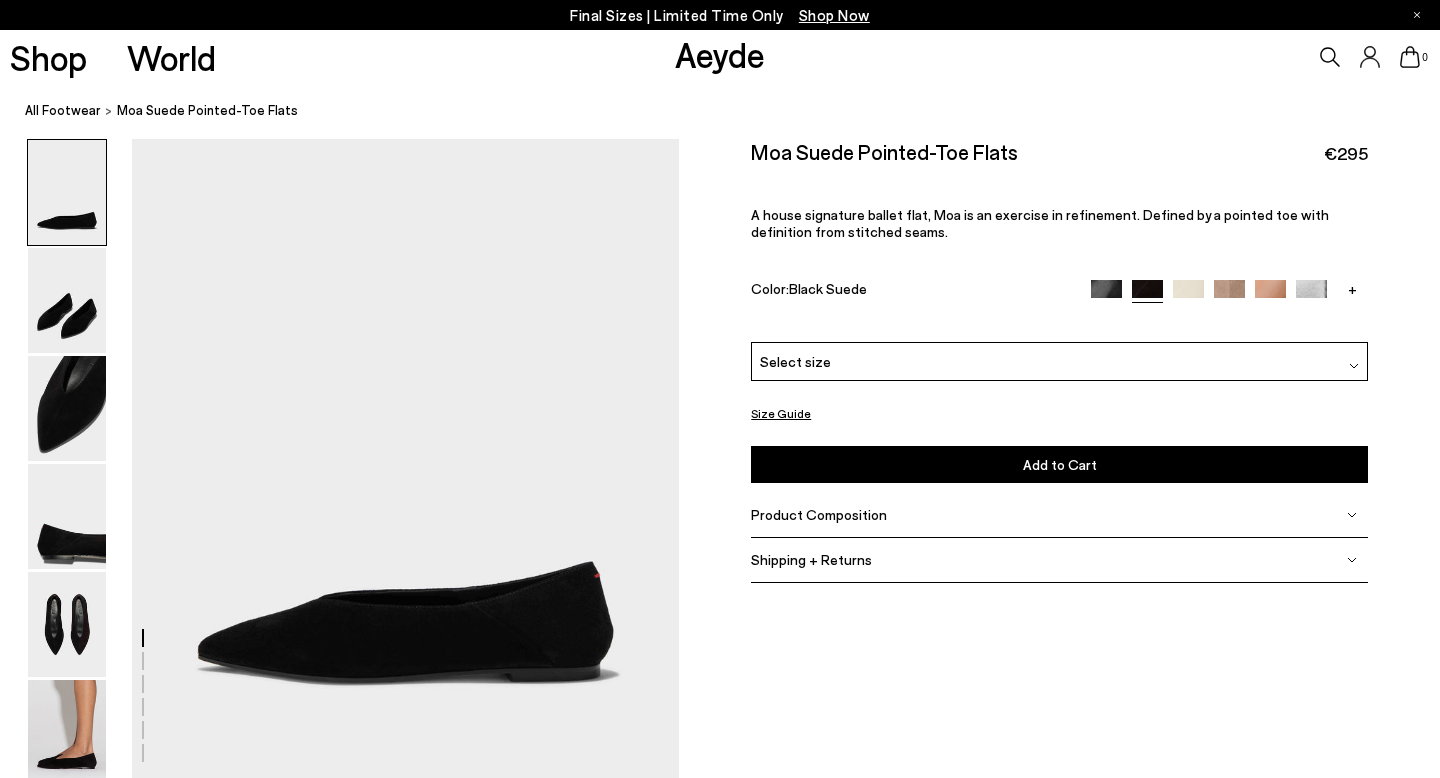 click at bounding box center [1188, 295] 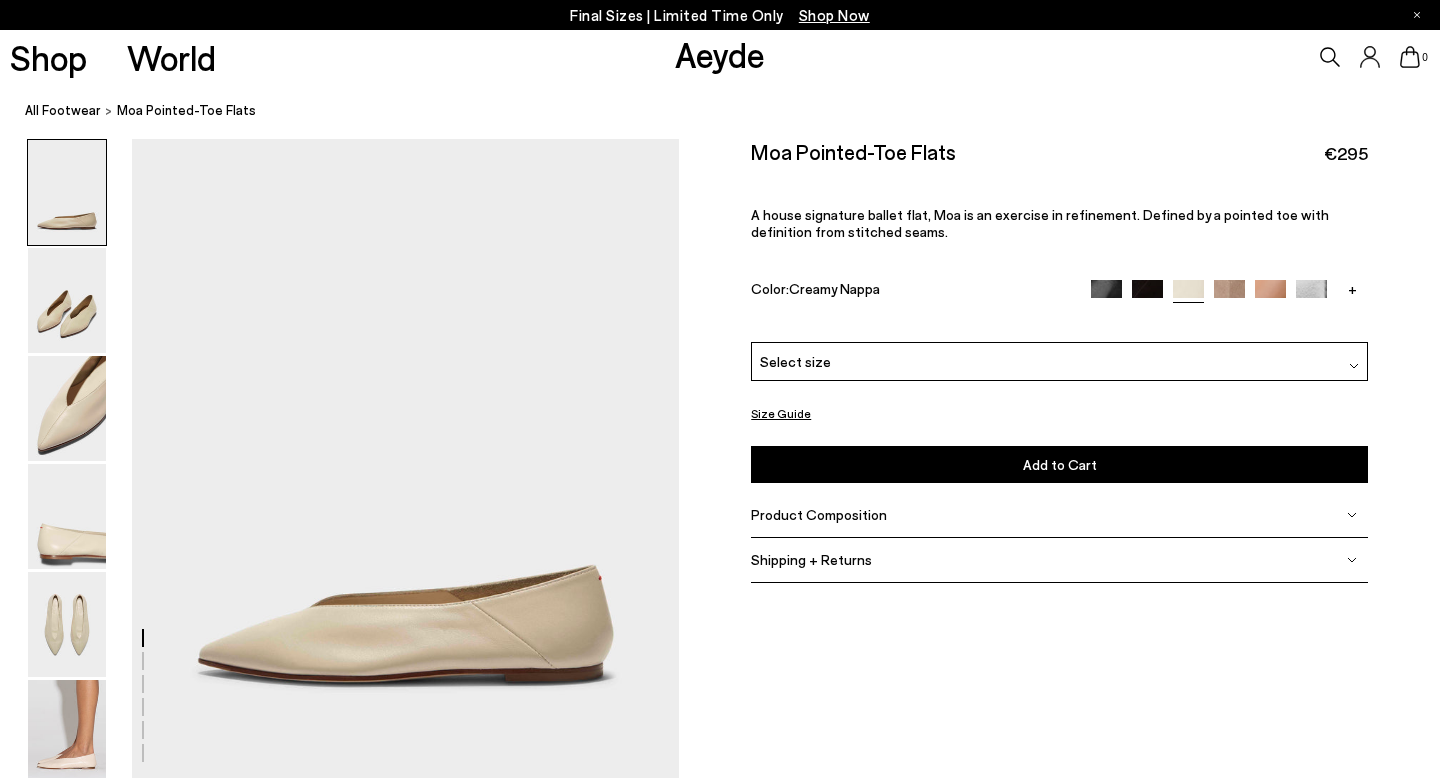 scroll, scrollTop: 0, scrollLeft: 0, axis: both 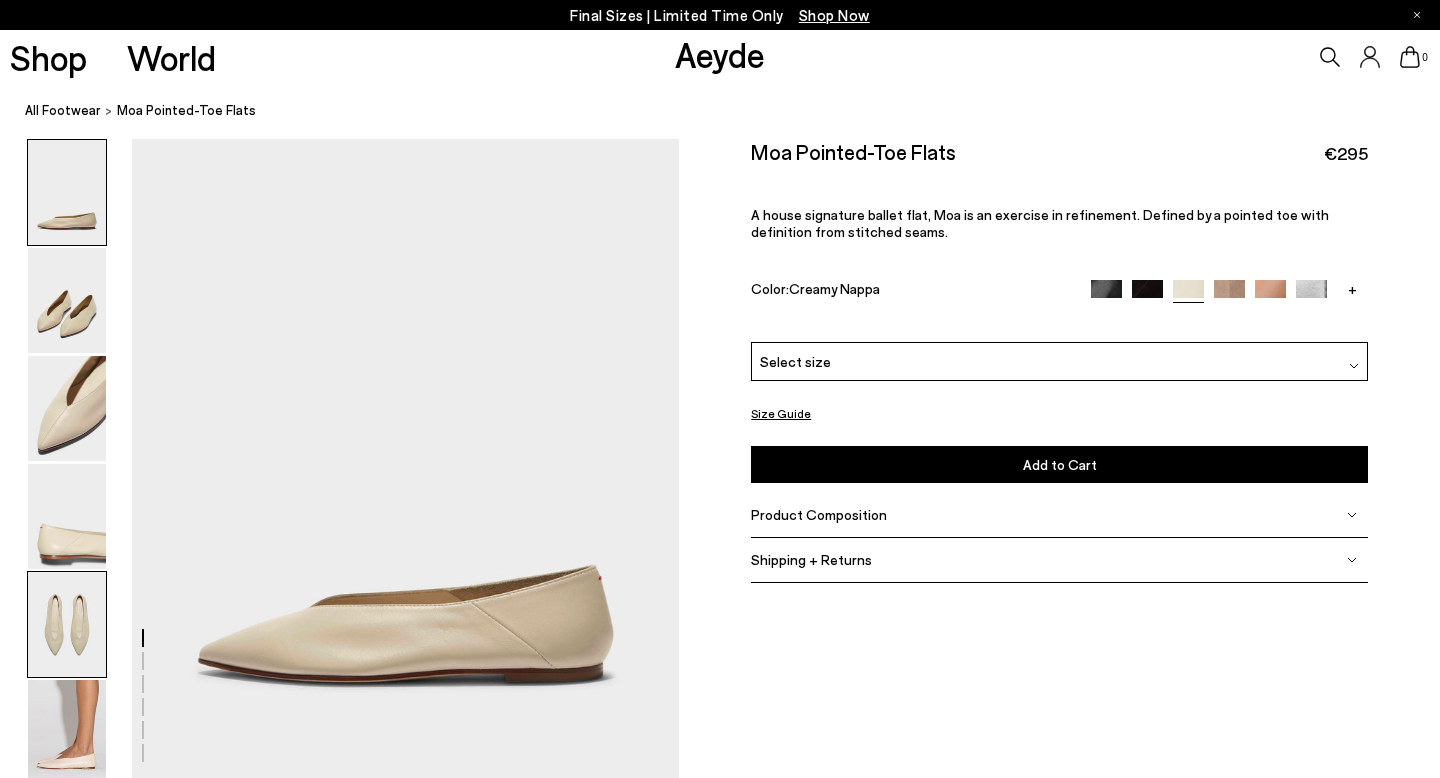 click at bounding box center [67, 624] 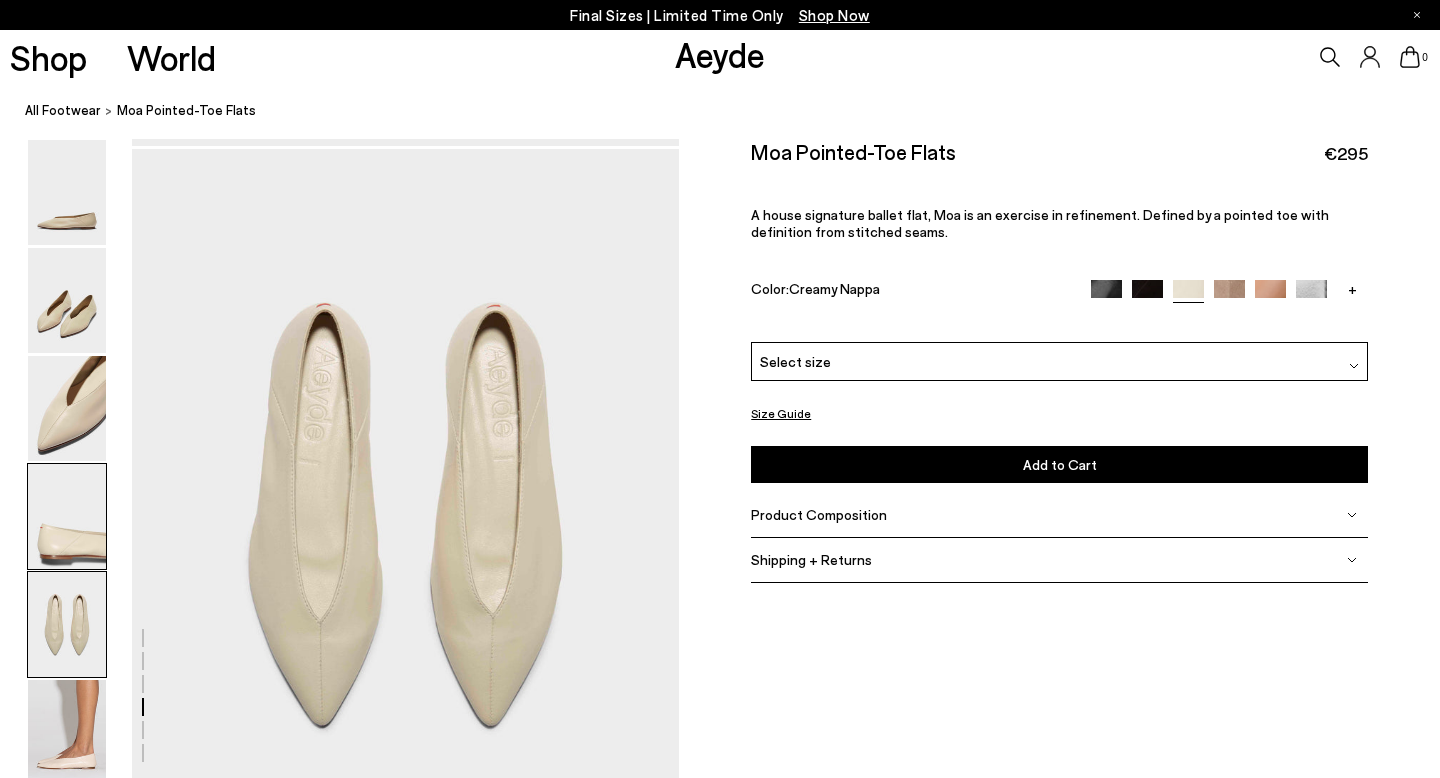 scroll, scrollTop: 2842, scrollLeft: 0, axis: vertical 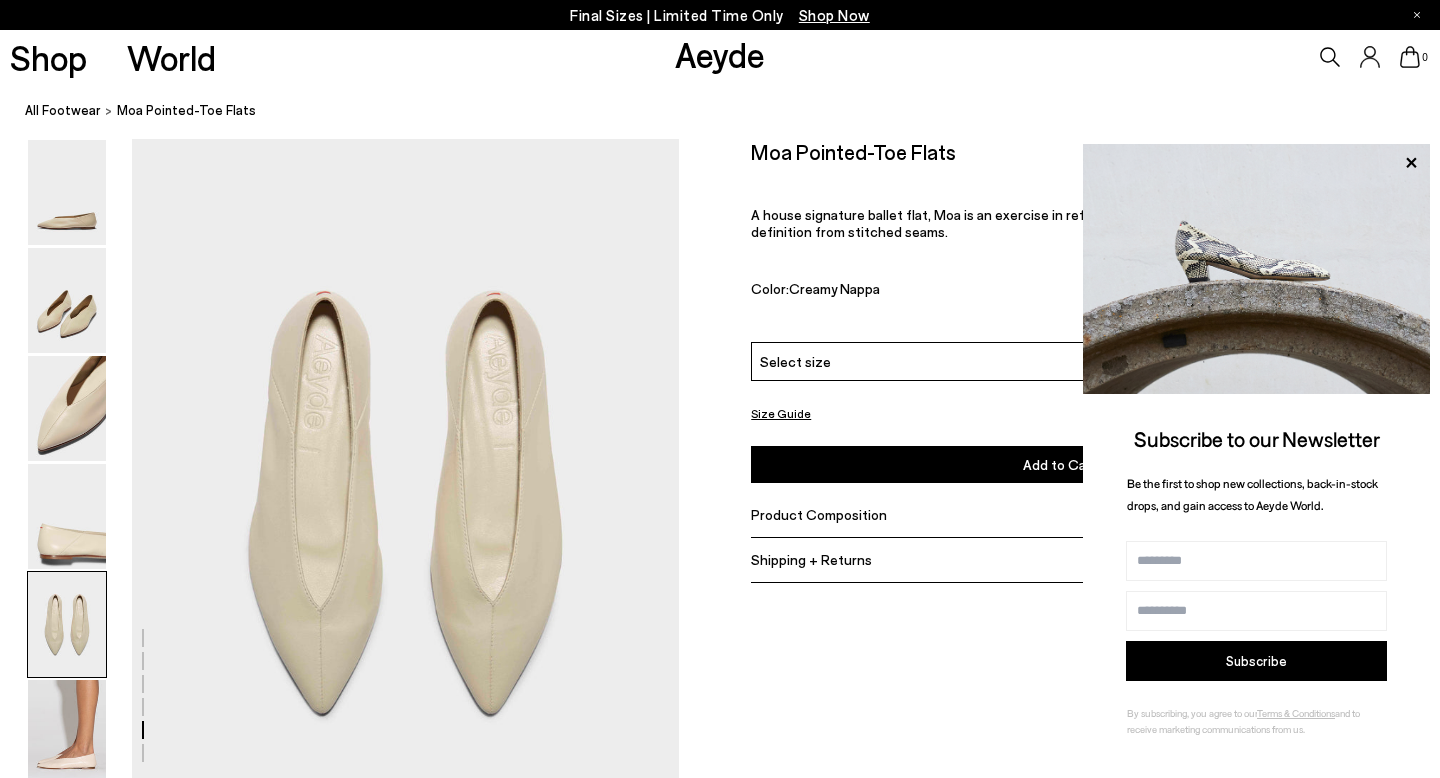 click on "Select size" at bounding box center [1059, 361] 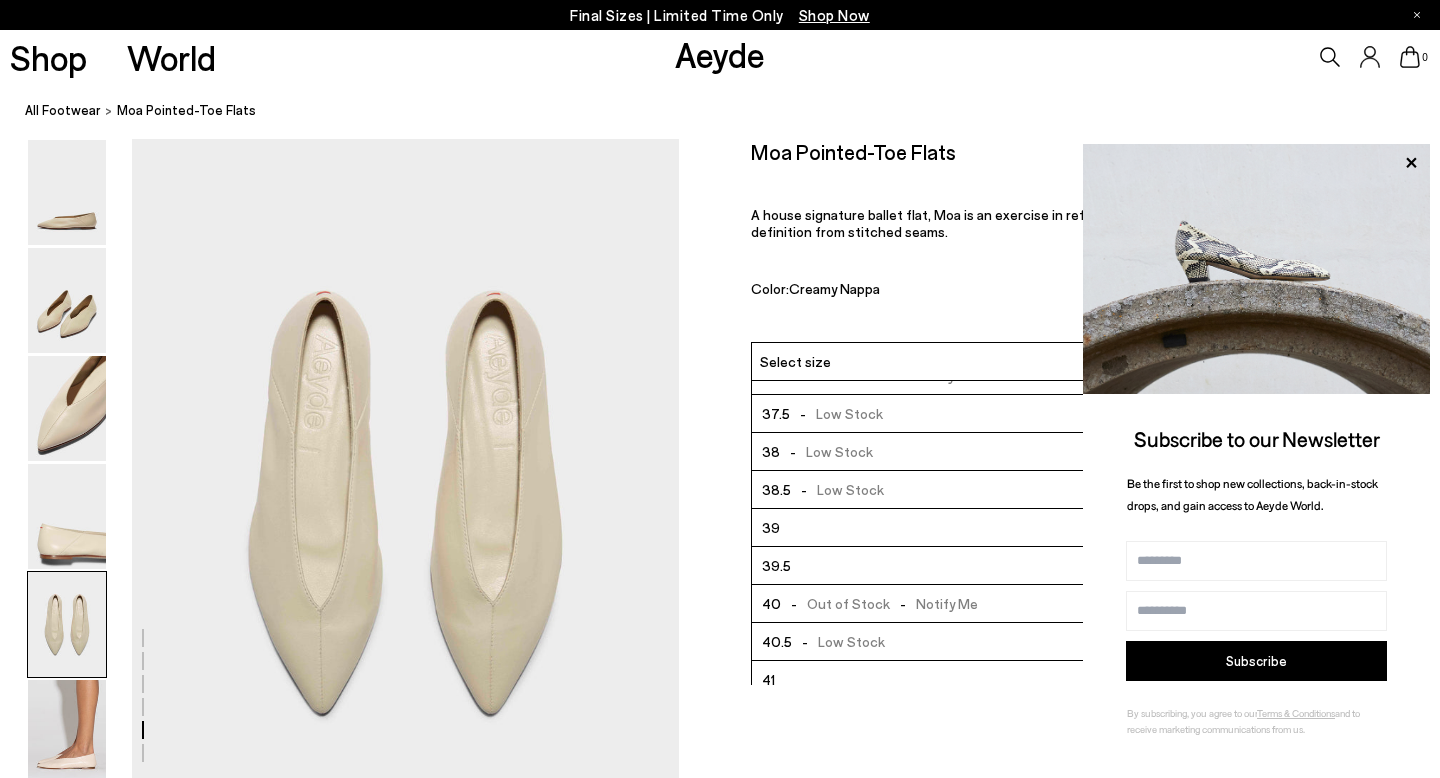 scroll, scrollTop: 148, scrollLeft: 0, axis: vertical 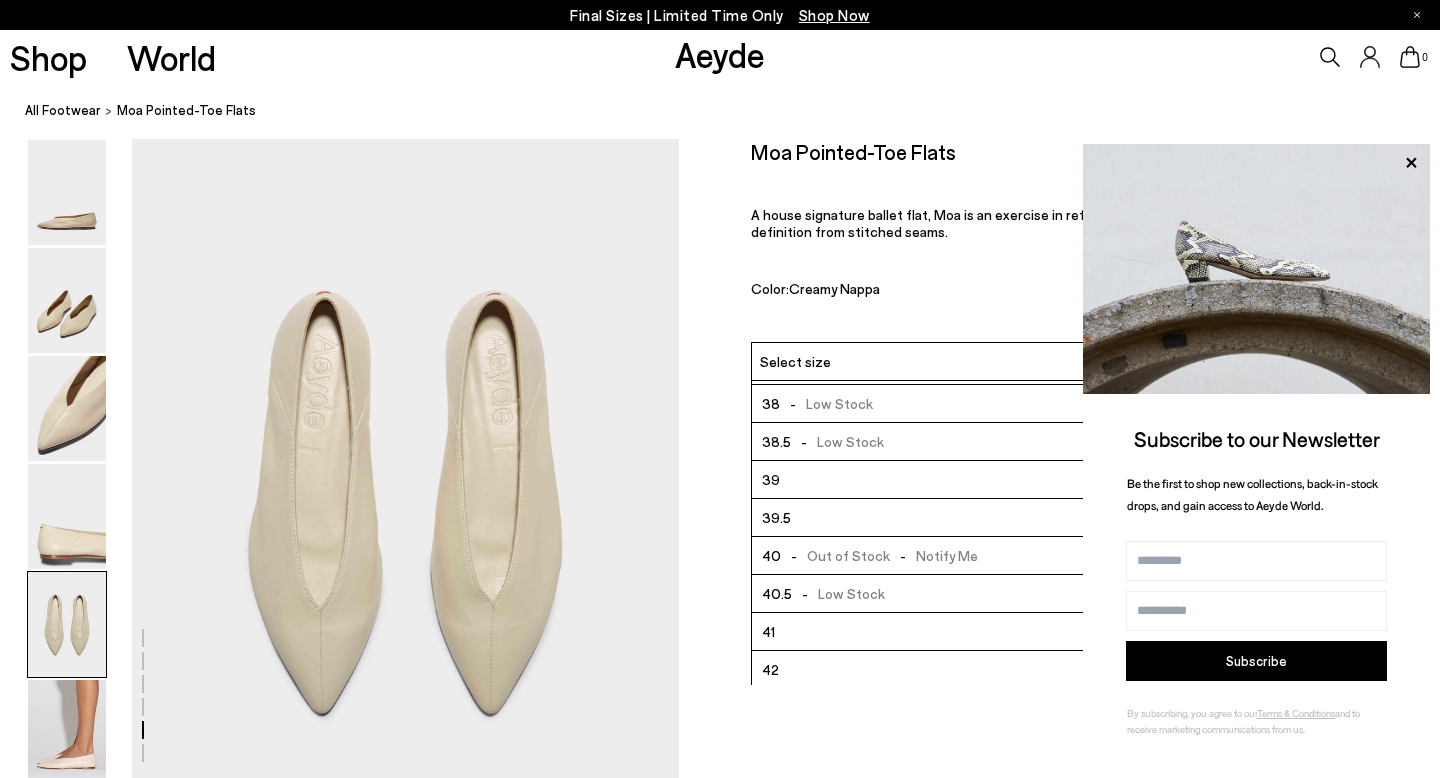 click at bounding box center [720, -552] 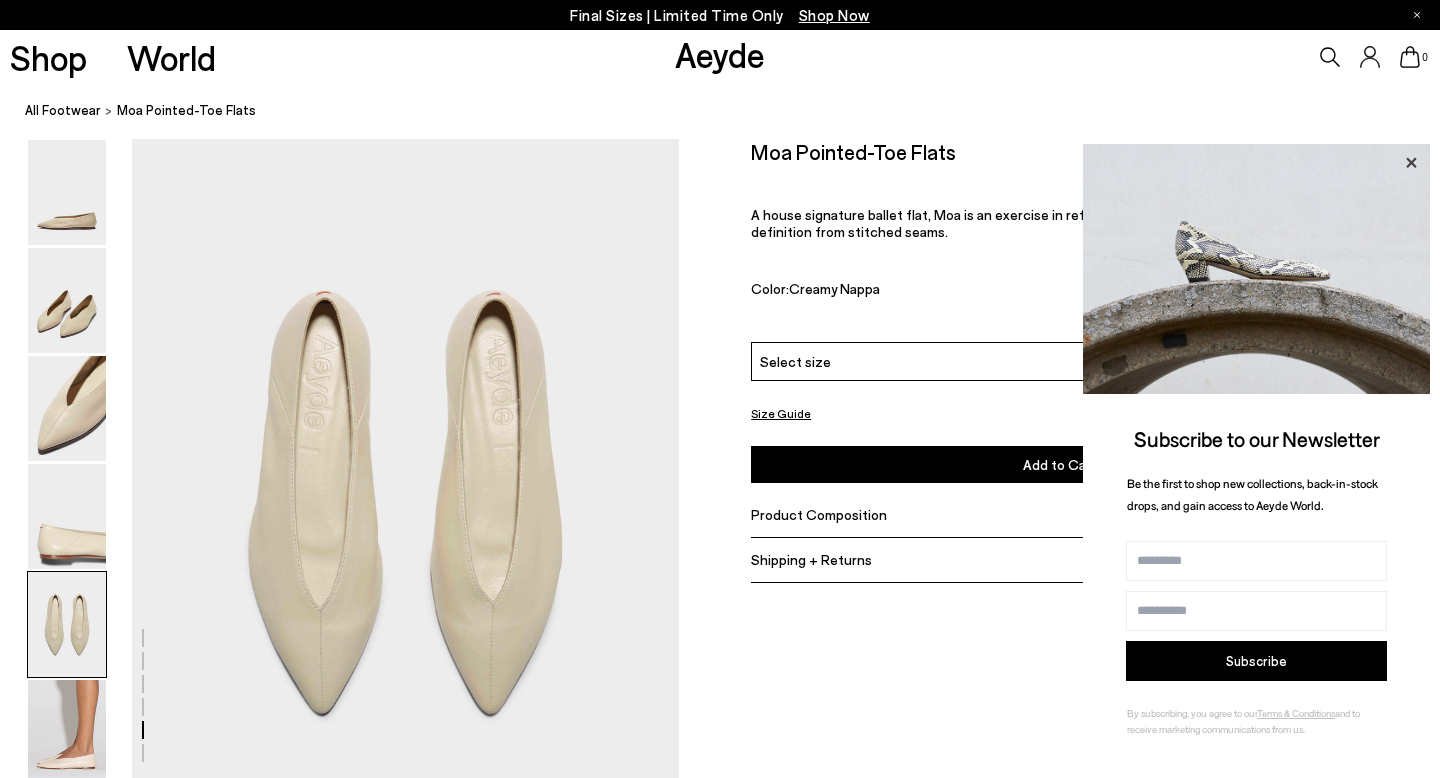 click 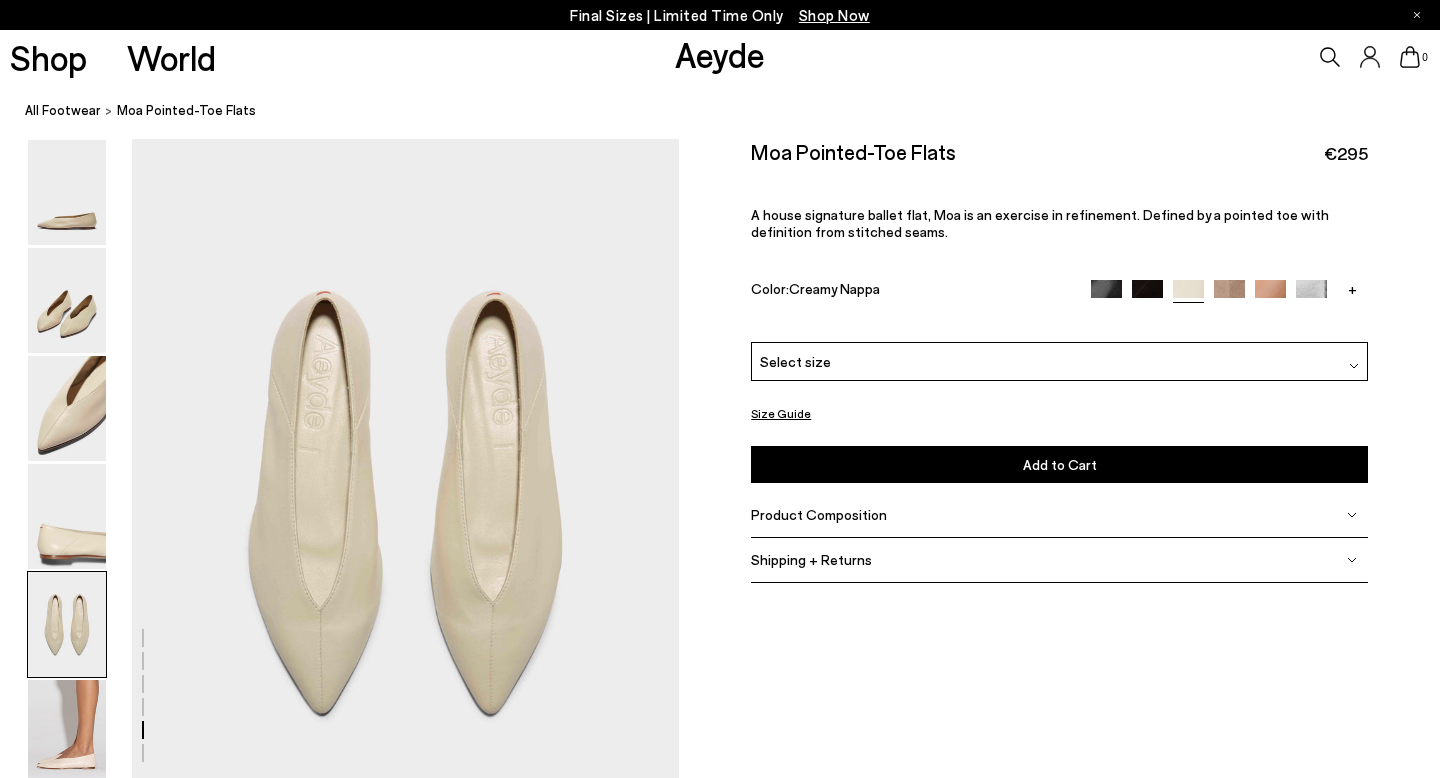 click at bounding box center [1311, 294] 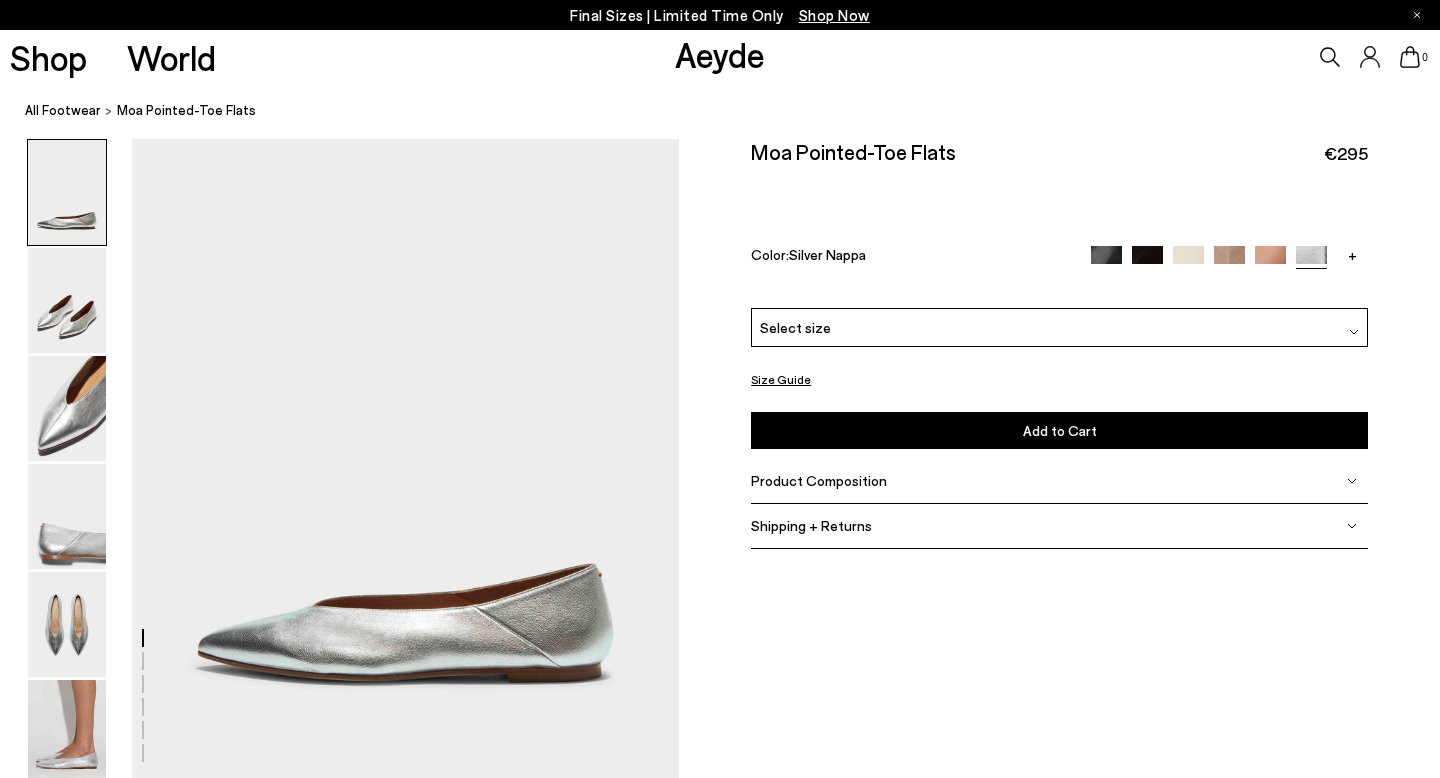 scroll, scrollTop: 0, scrollLeft: 0, axis: both 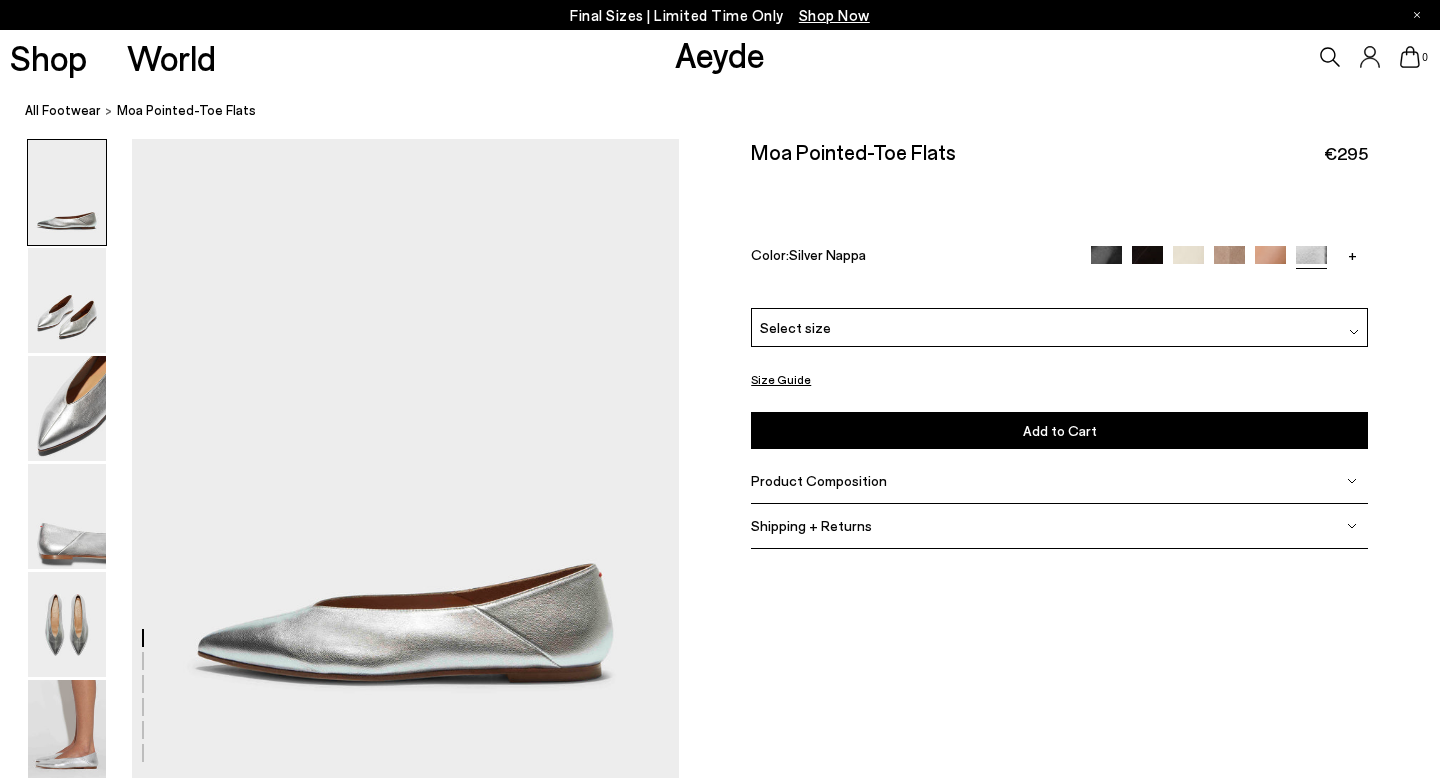 click on "+" at bounding box center [1352, 255] 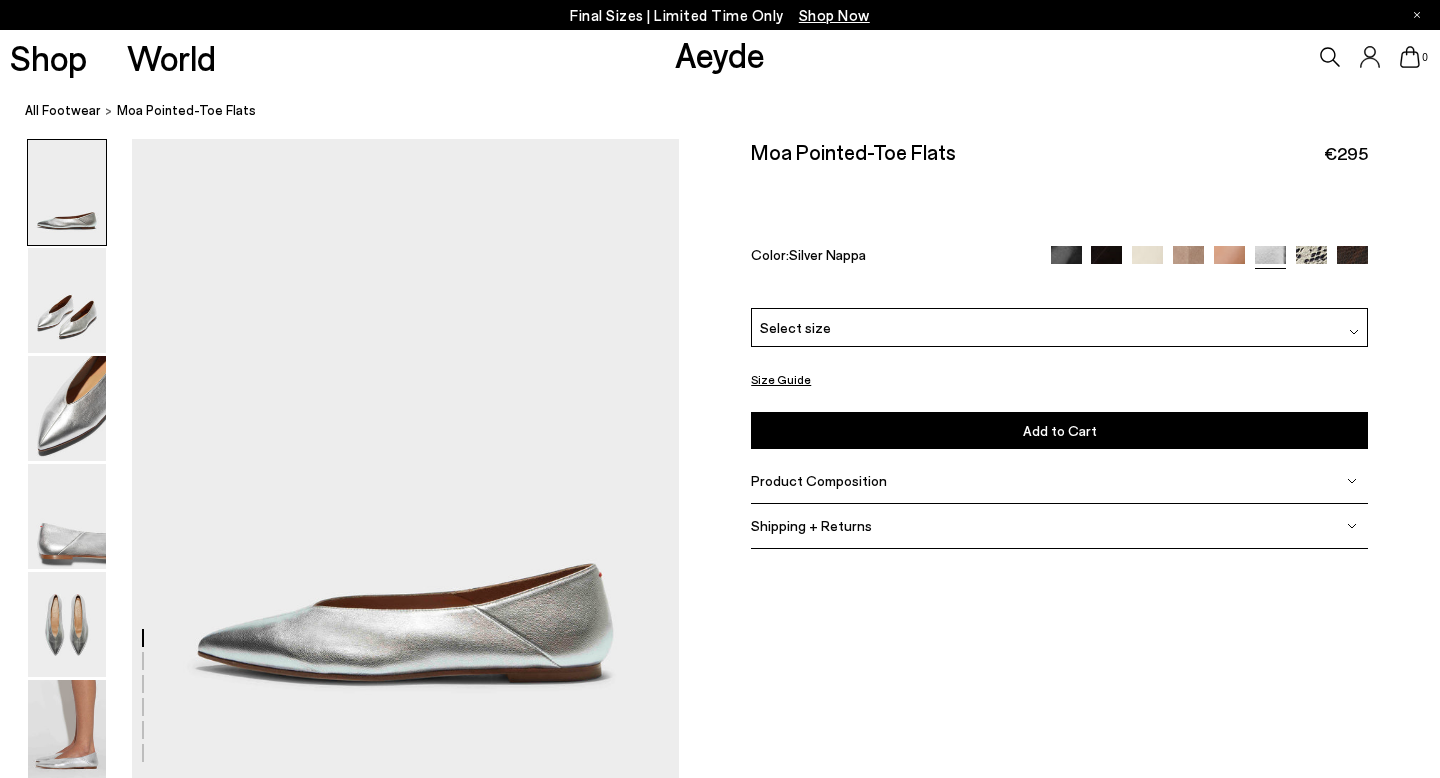 click at bounding box center [1311, 261] 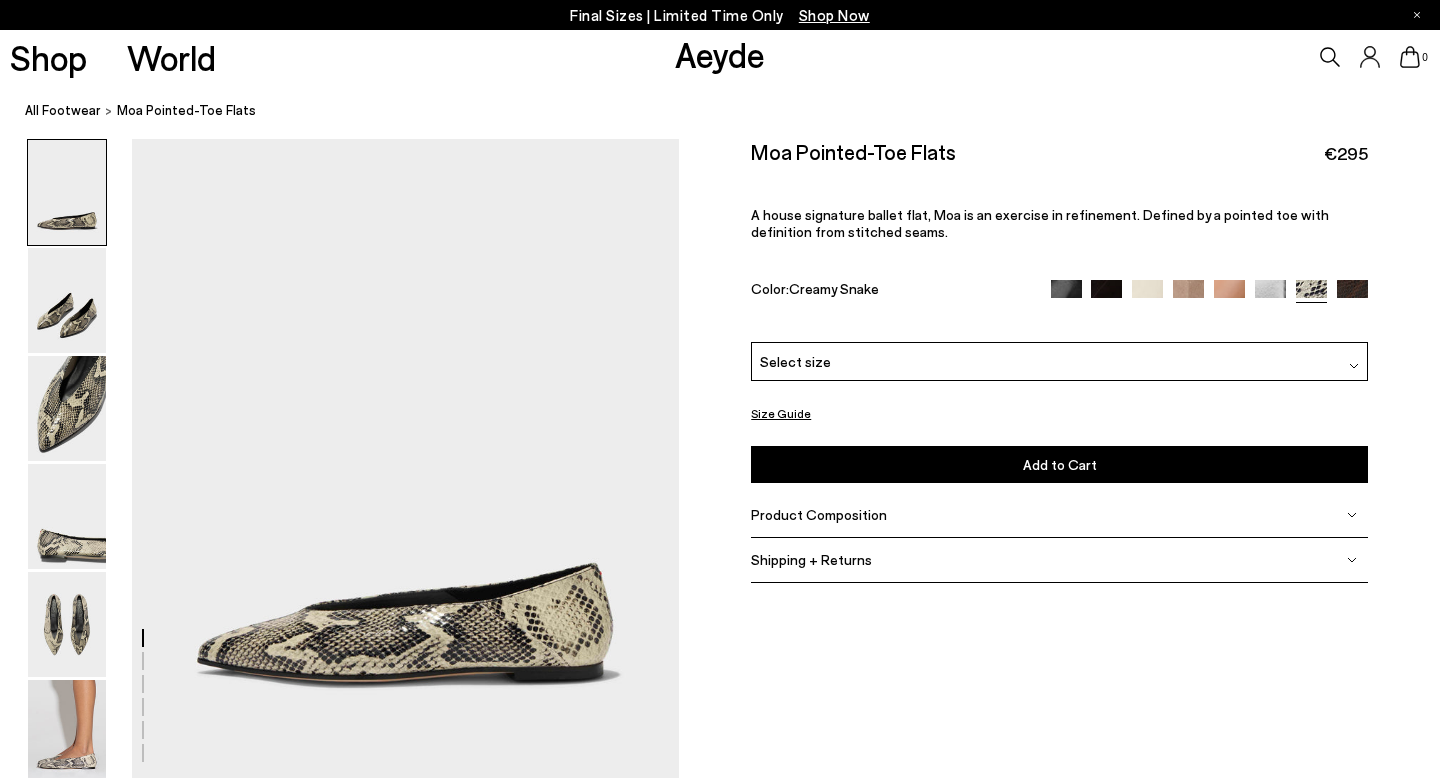 scroll, scrollTop: 0, scrollLeft: 0, axis: both 